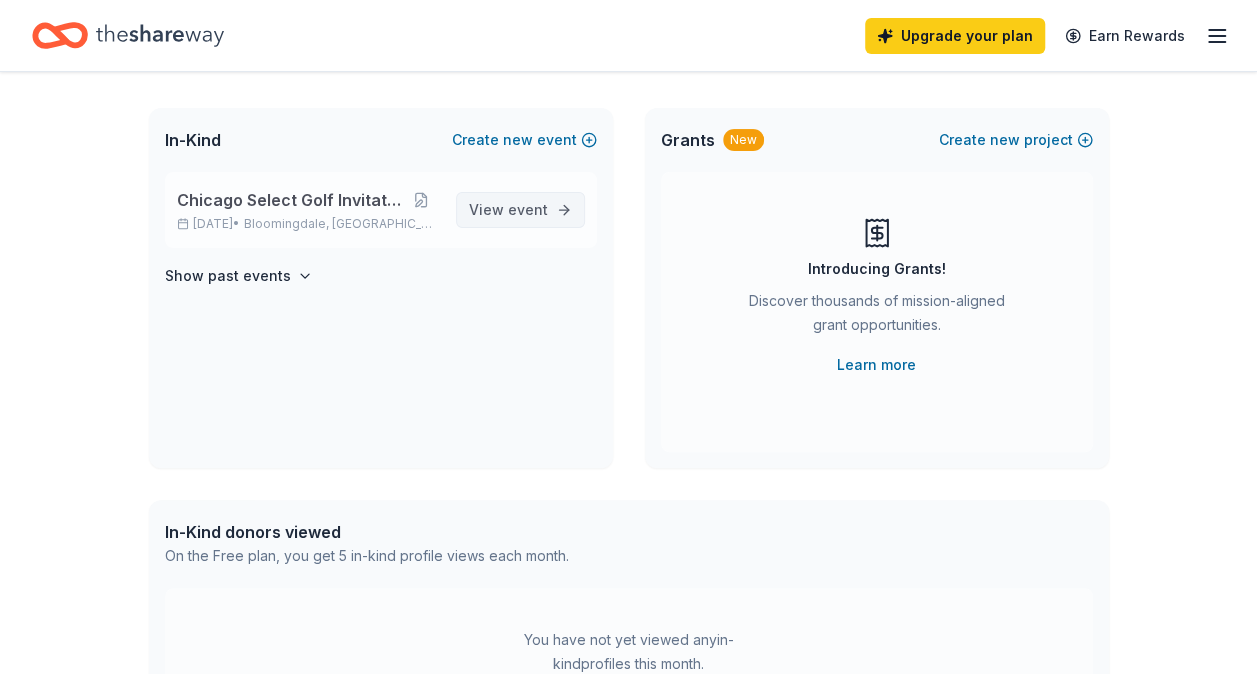 scroll, scrollTop: 0, scrollLeft: 0, axis: both 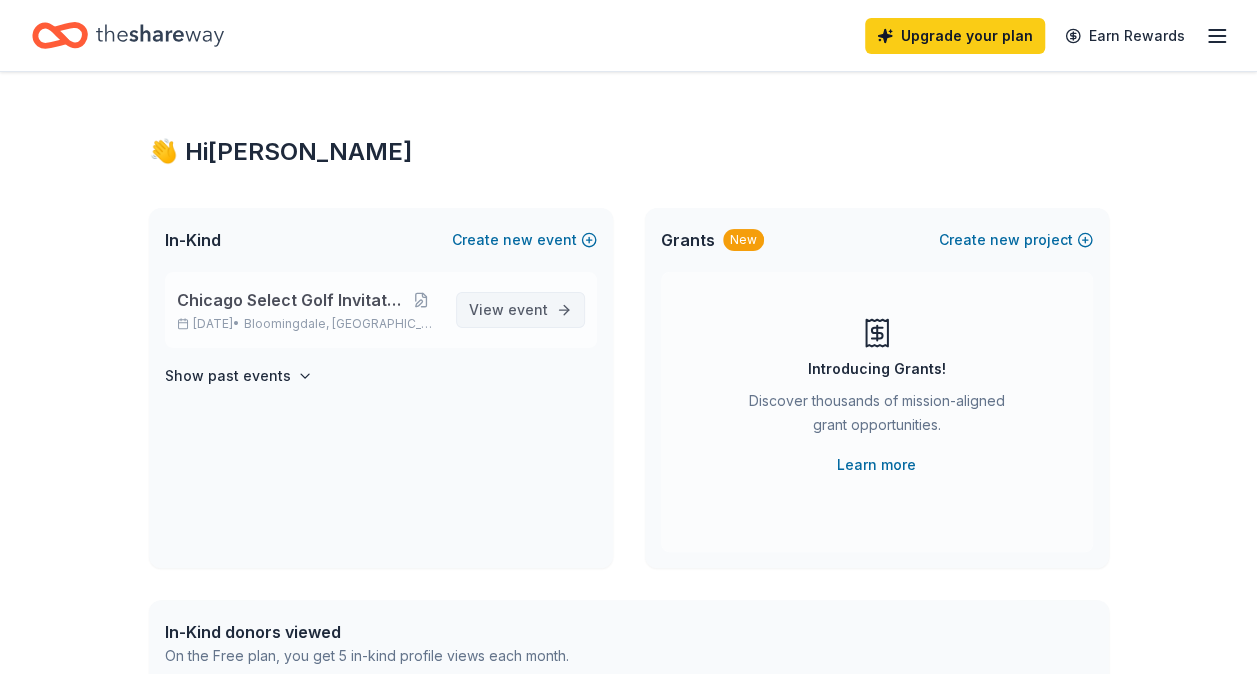 click on "View   event" at bounding box center (508, 310) 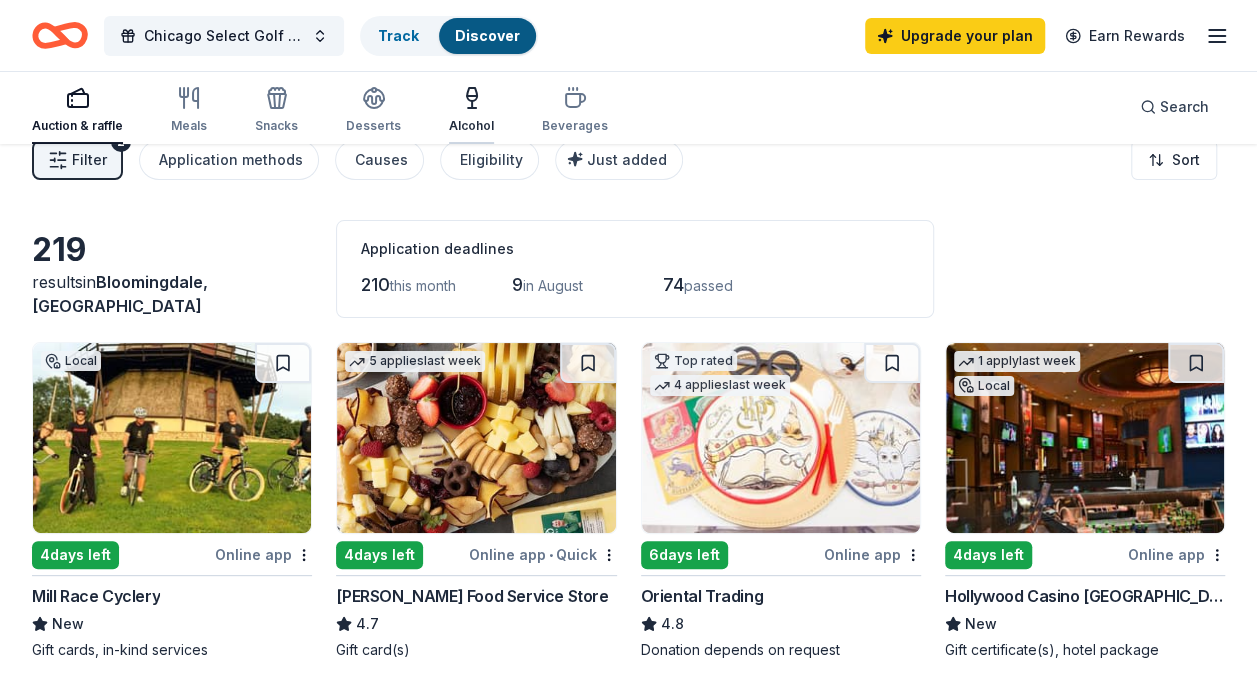 scroll, scrollTop: 200, scrollLeft: 0, axis: vertical 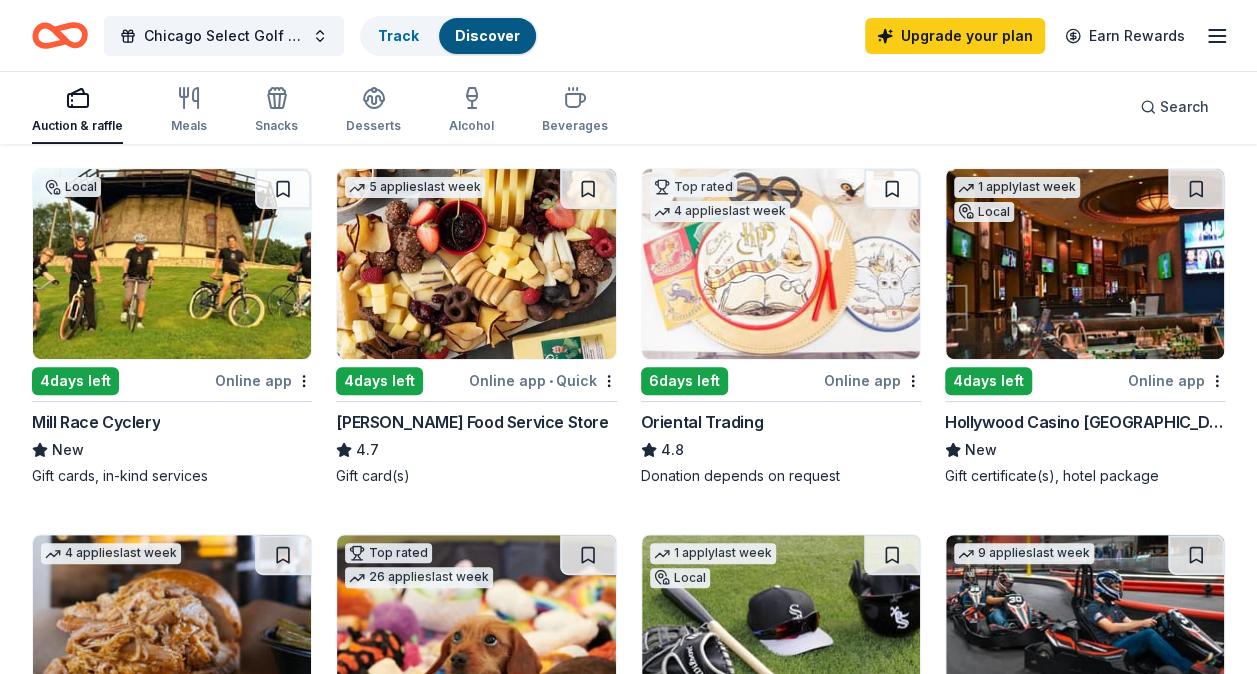 click at bounding box center (1085, 264) 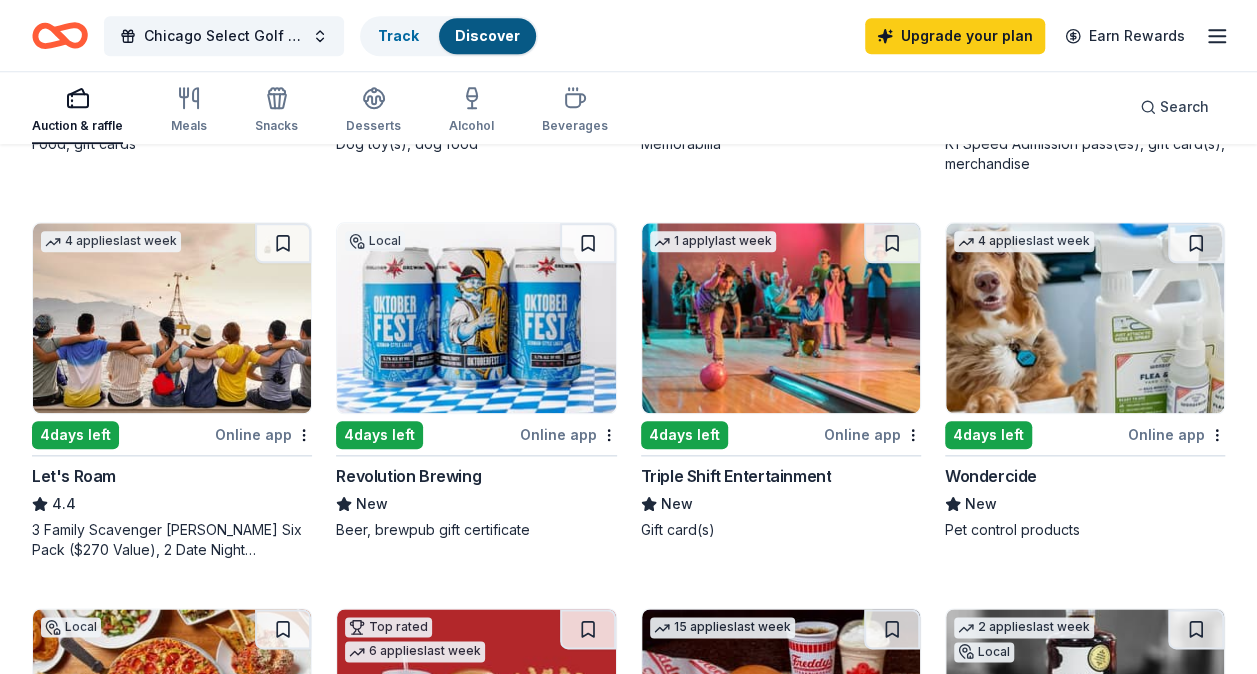 scroll, scrollTop: 900, scrollLeft: 0, axis: vertical 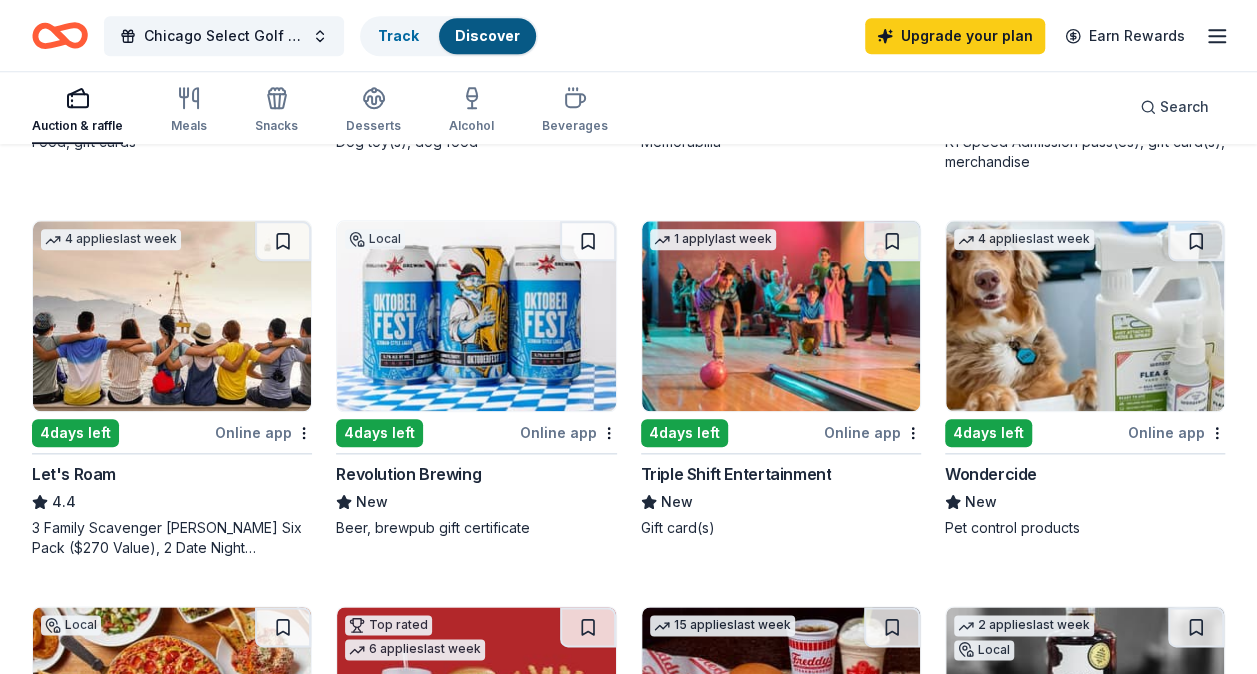 click at bounding box center (476, 316) 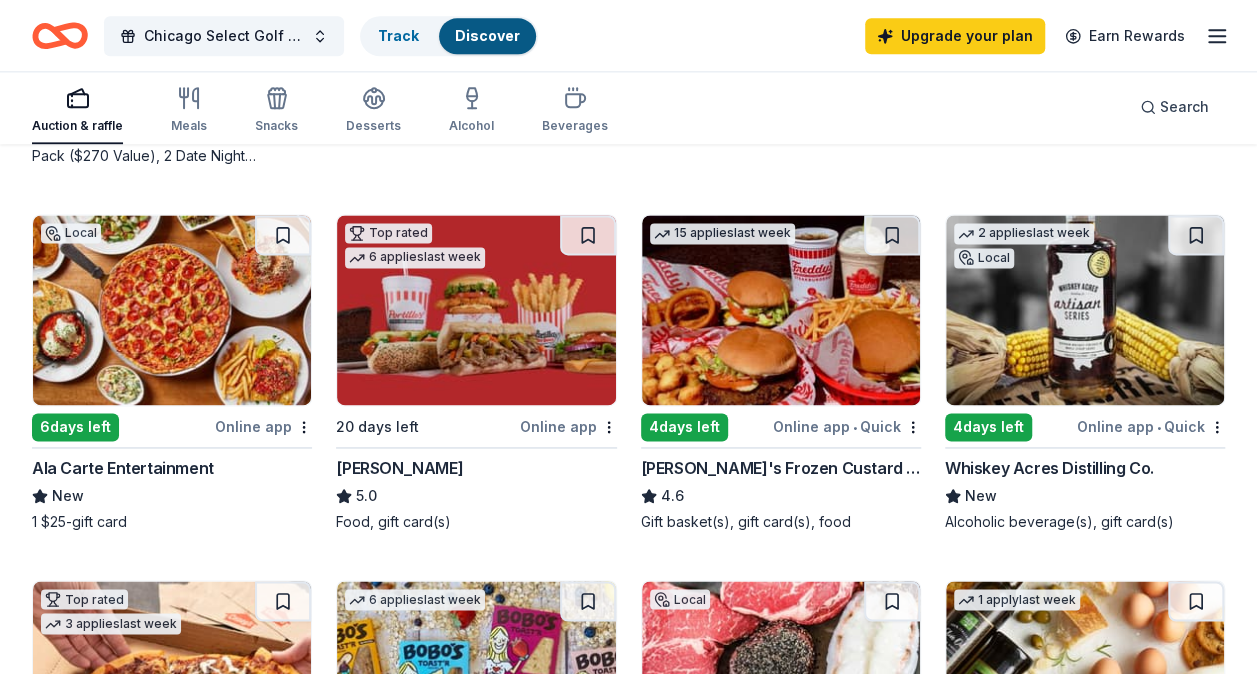 scroll, scrollTop: 1300, scrollLeft: 0, axis: vertical 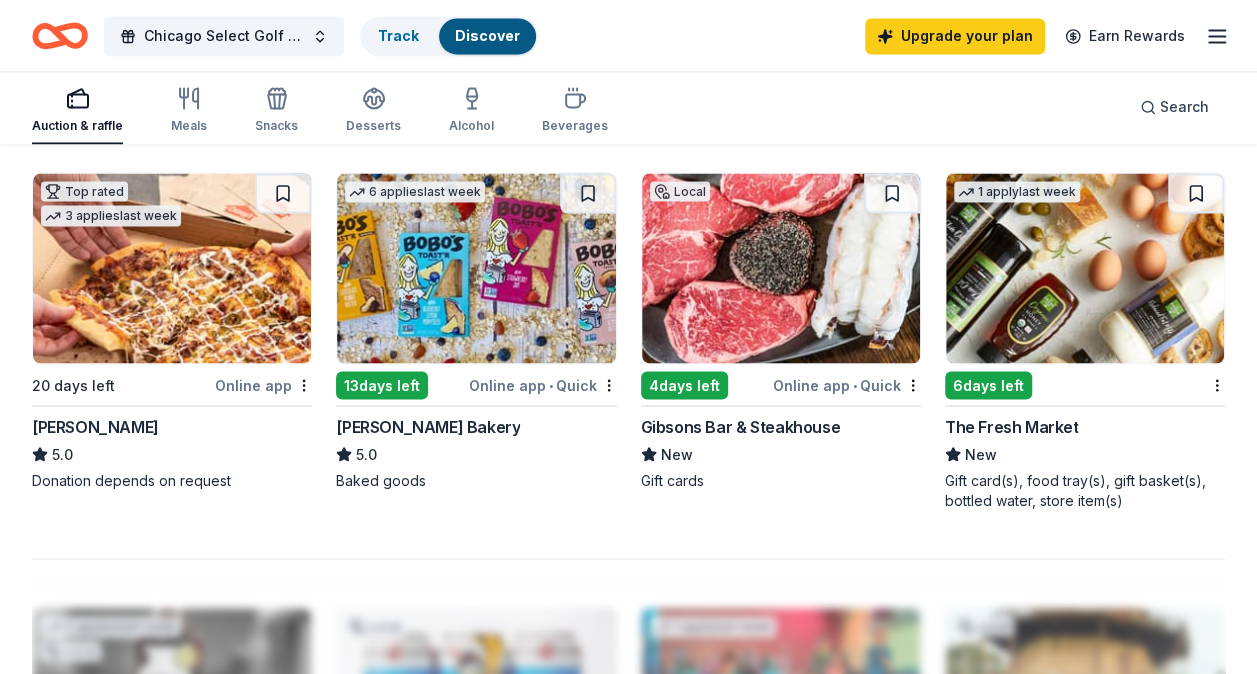 click at bounding box center [781, 268] 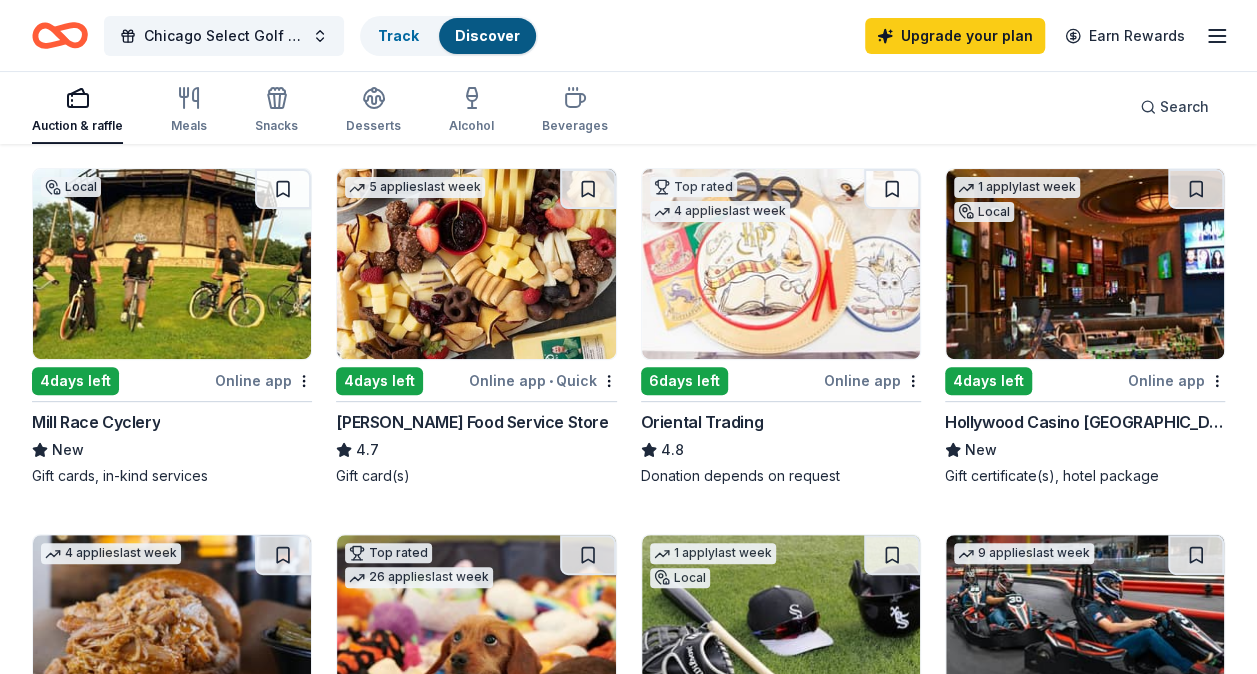 scroll, scrollTop: 0, scrollLeft: 0, axis: both 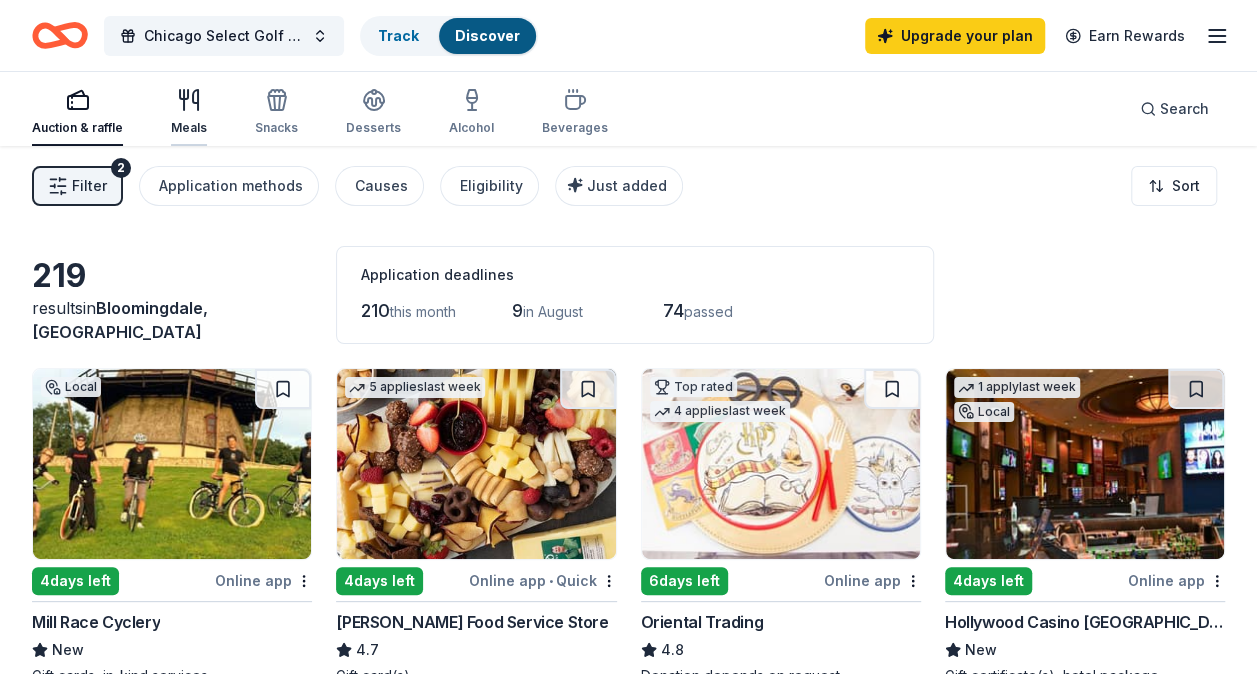 click 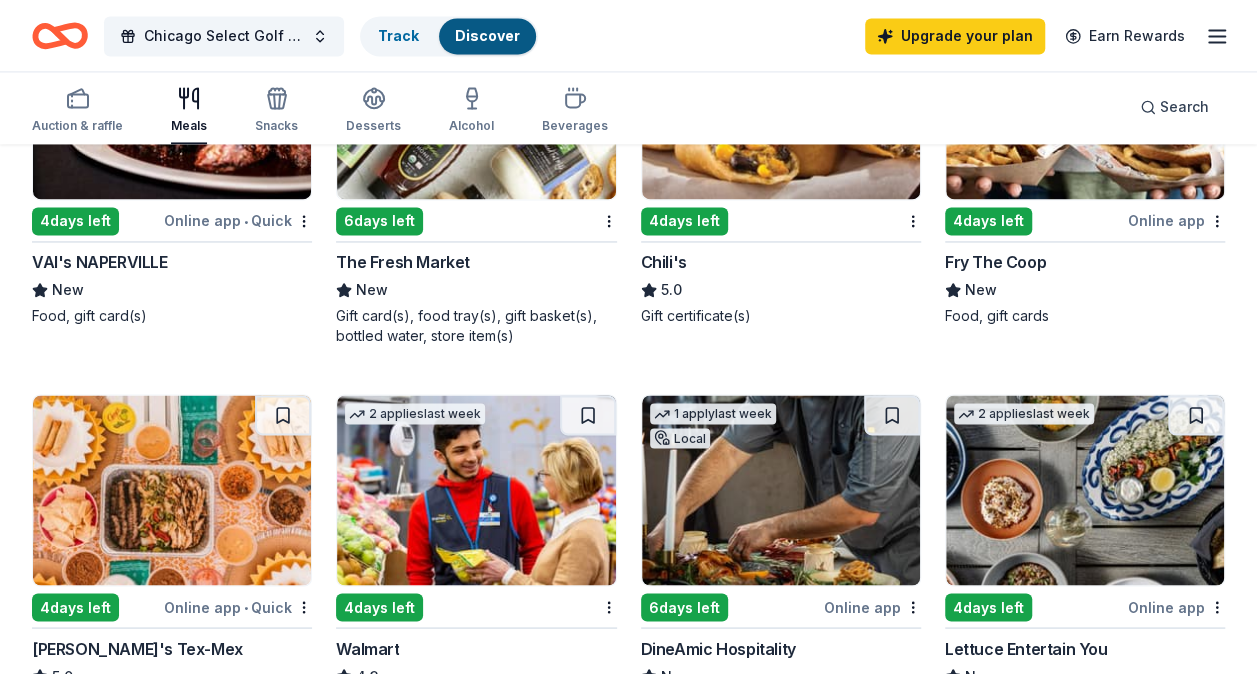 scroll, scrollTop: 1600, scrollLeft: 0, axis: vertical 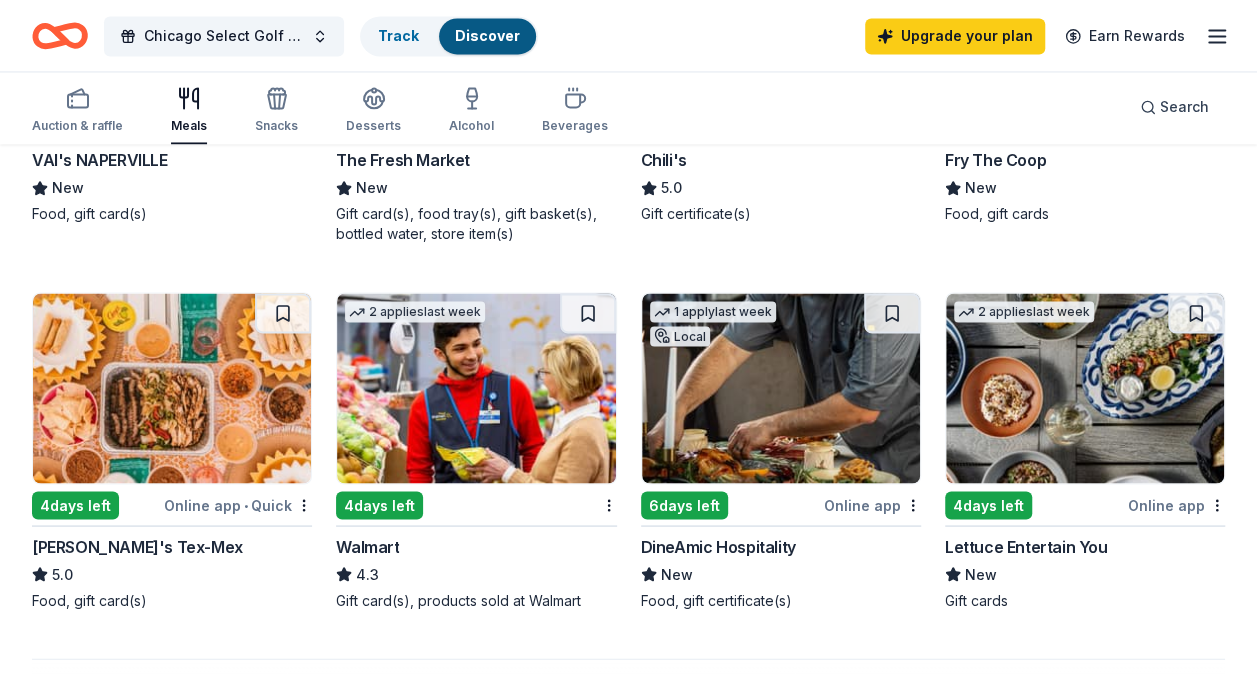 click at bounding box center [1085, 388] 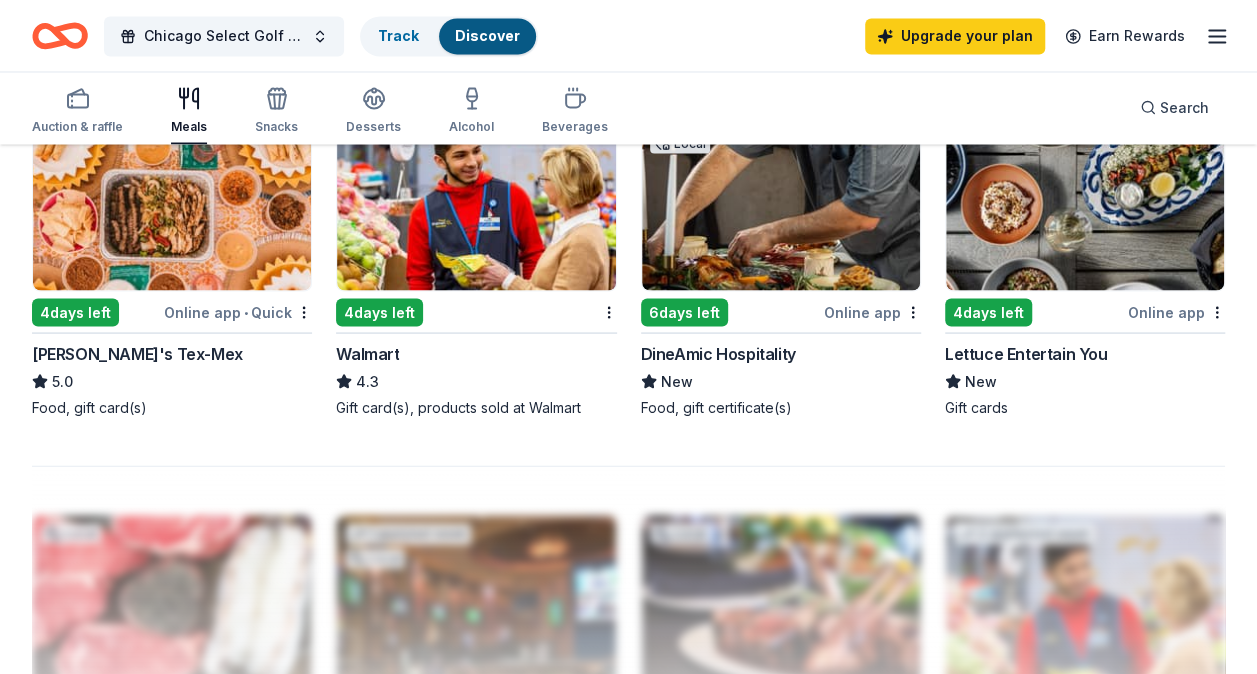 scroll, scrollTop: 1900, scrollLeft: 0, axis: vertical 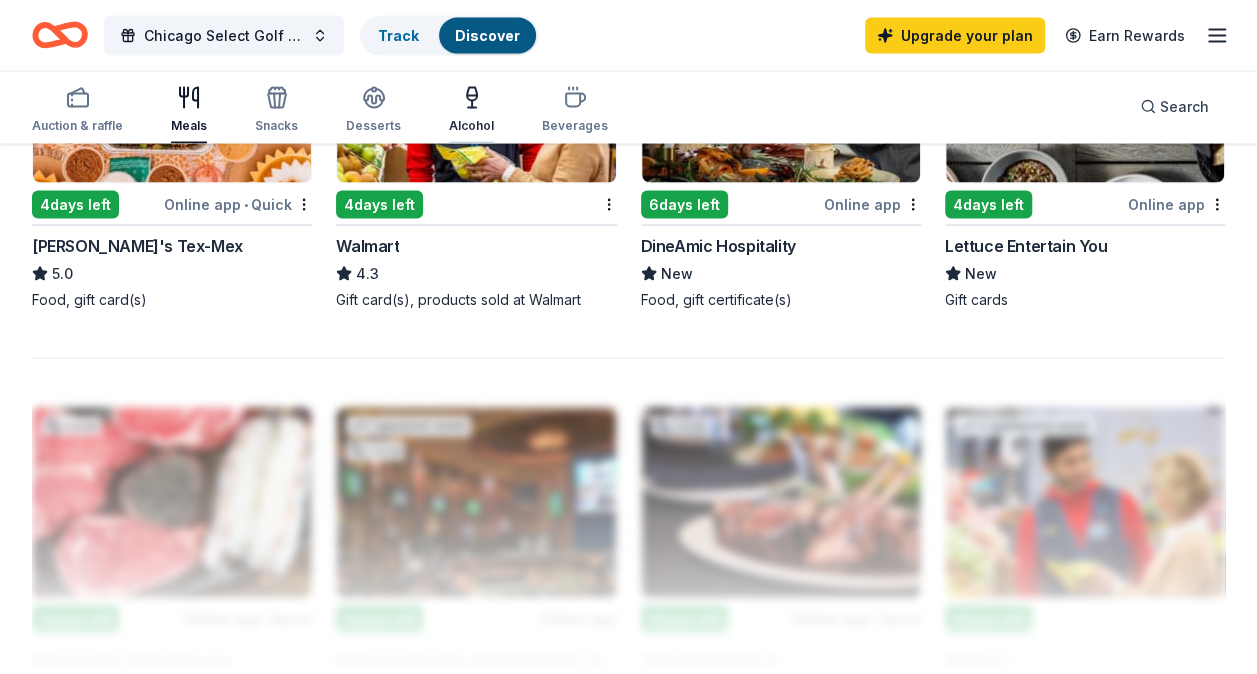 click 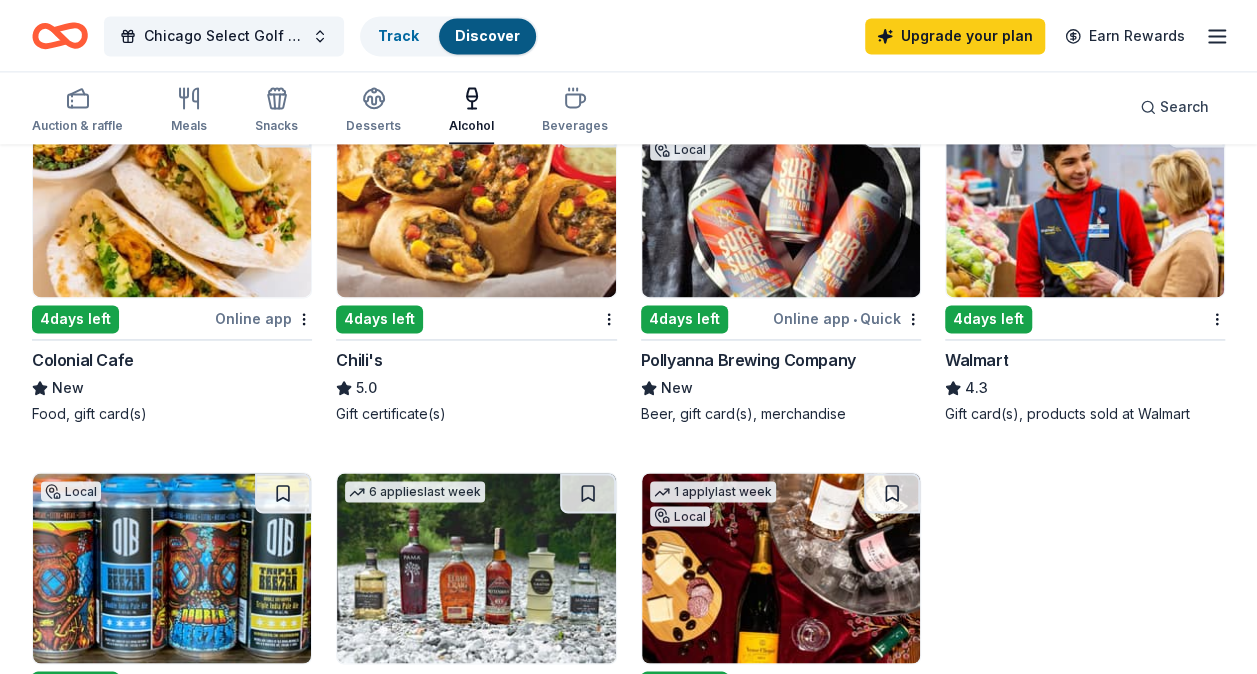 scroll, scrollTop: 1300, scrollLeft: 0, axis: vertical 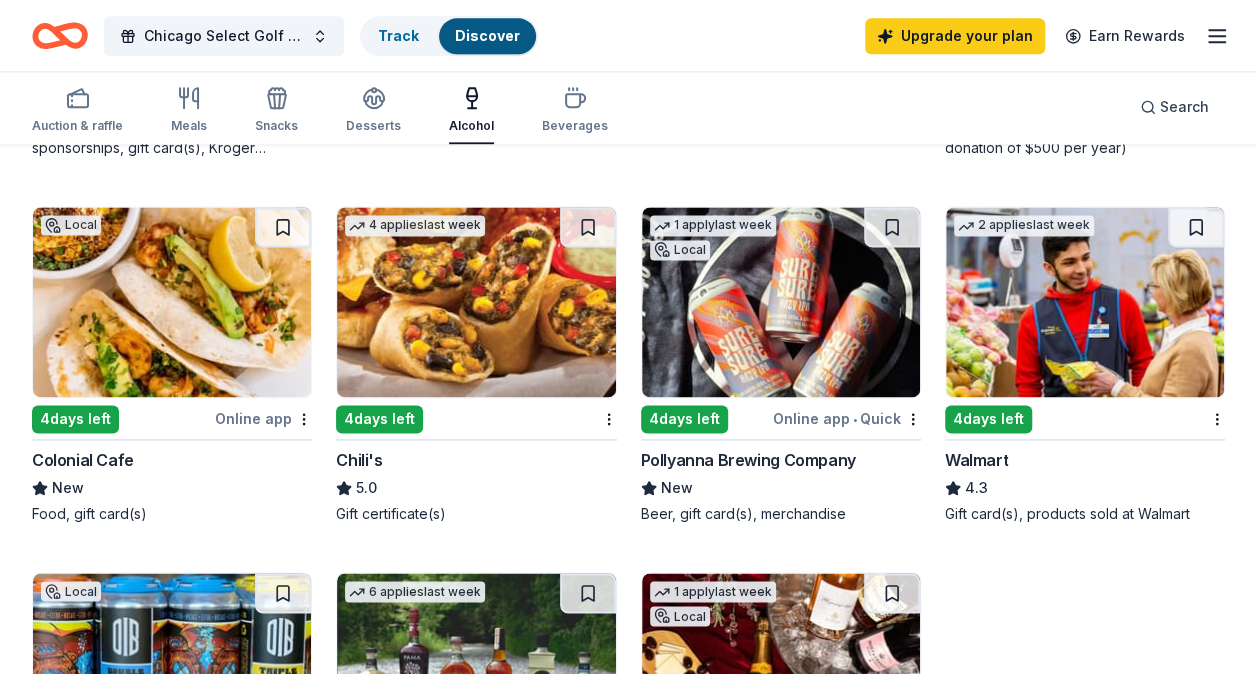 click at bounding box center [781, 302] 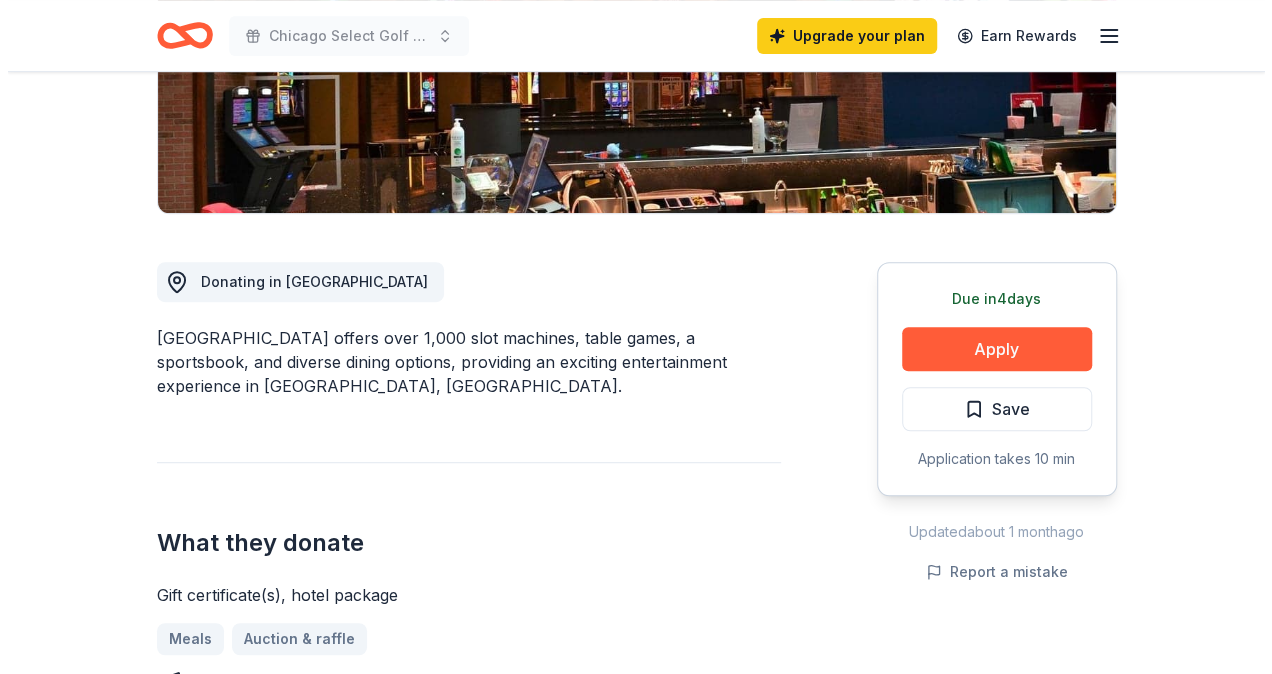 scroll, scrollTop: 400, scrollLeft: 0, axis: vertical 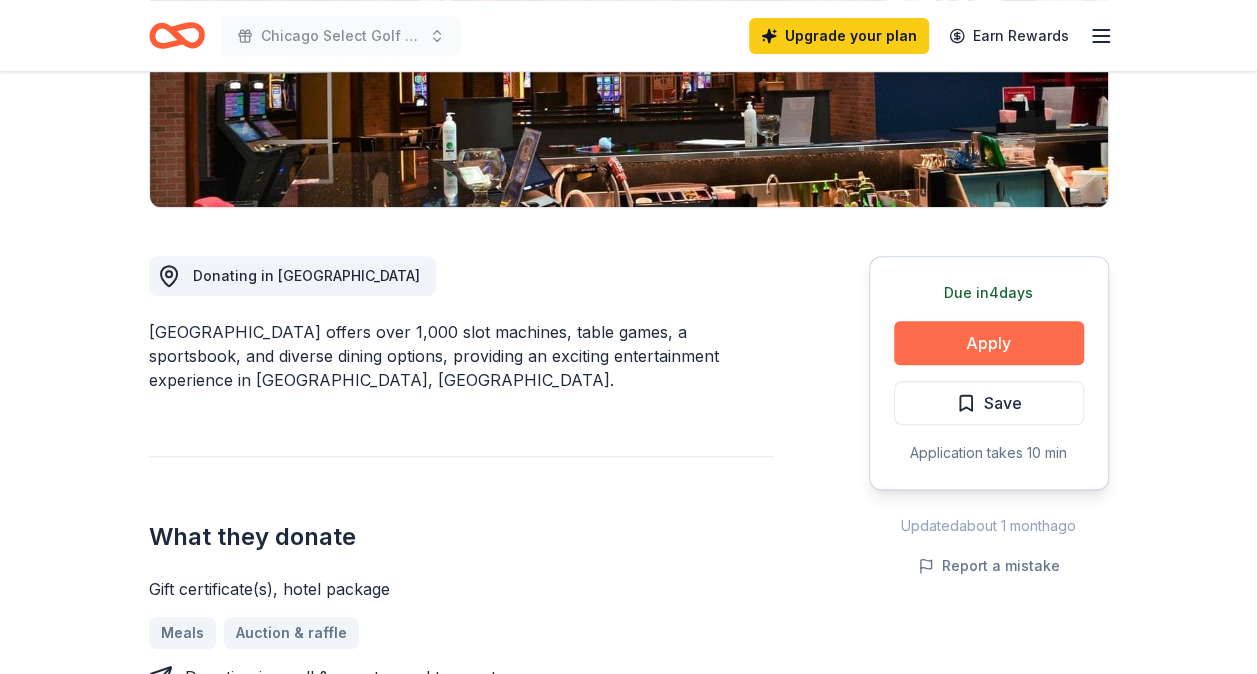 click on "Apply" at bounding box center (989, 343) 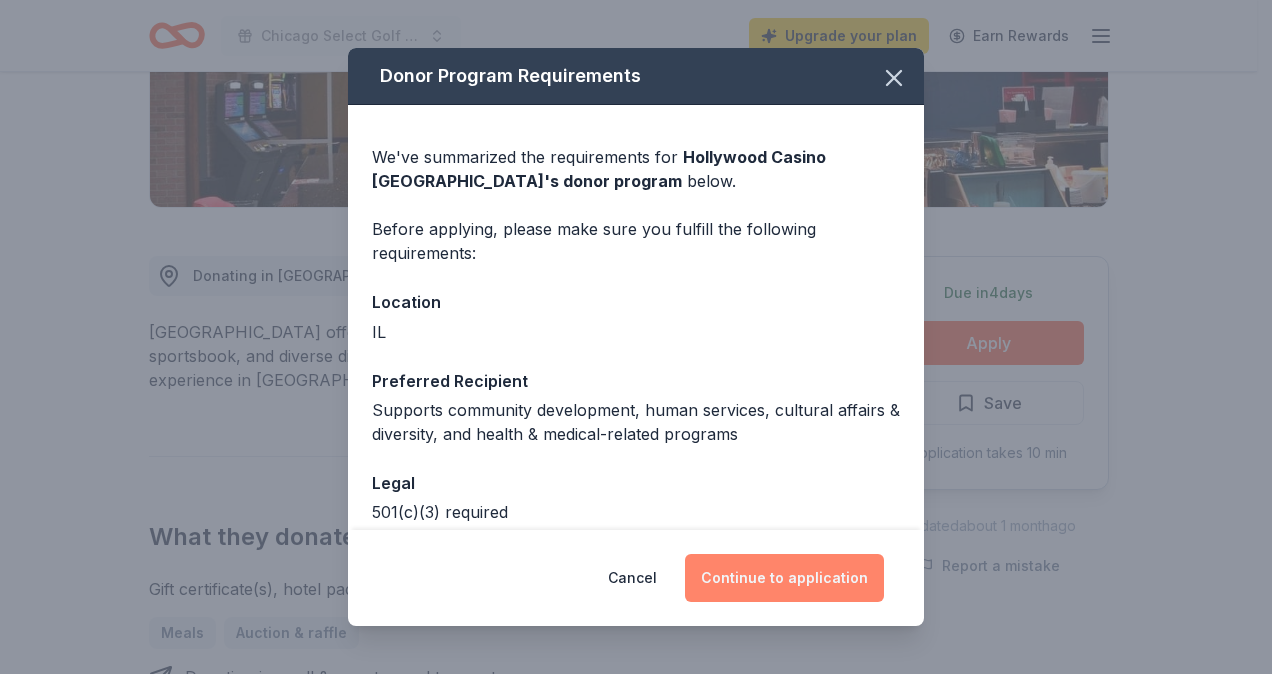 click on "Continue to application" at bounding box center (784, 578) 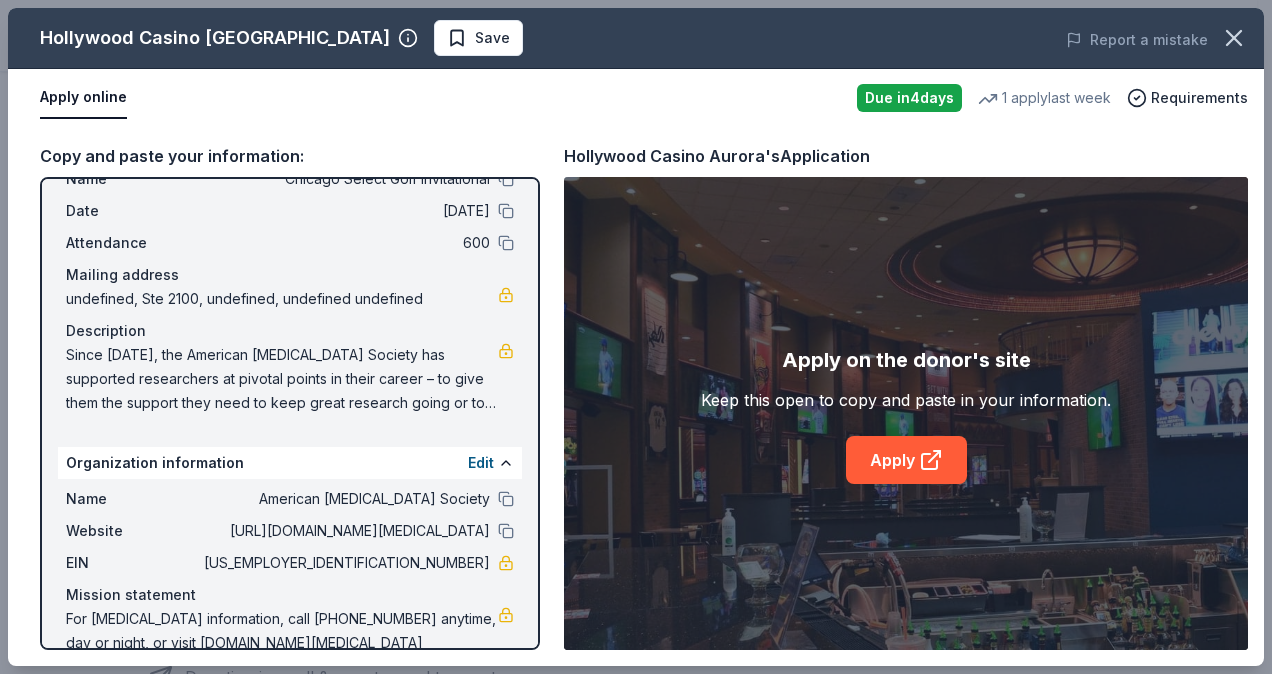 scroll, scrollTop: 99, scrollLeft: 0, axis: vertical 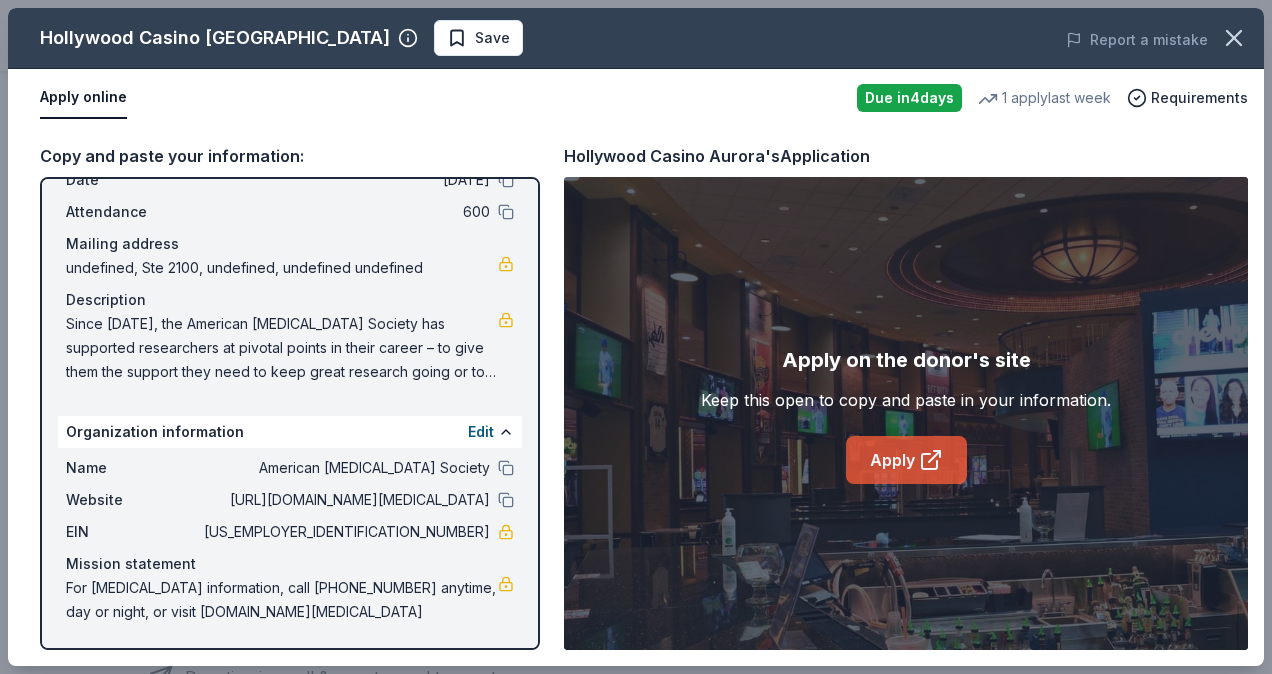 click on "Apply" at bounding box center [906, 460] 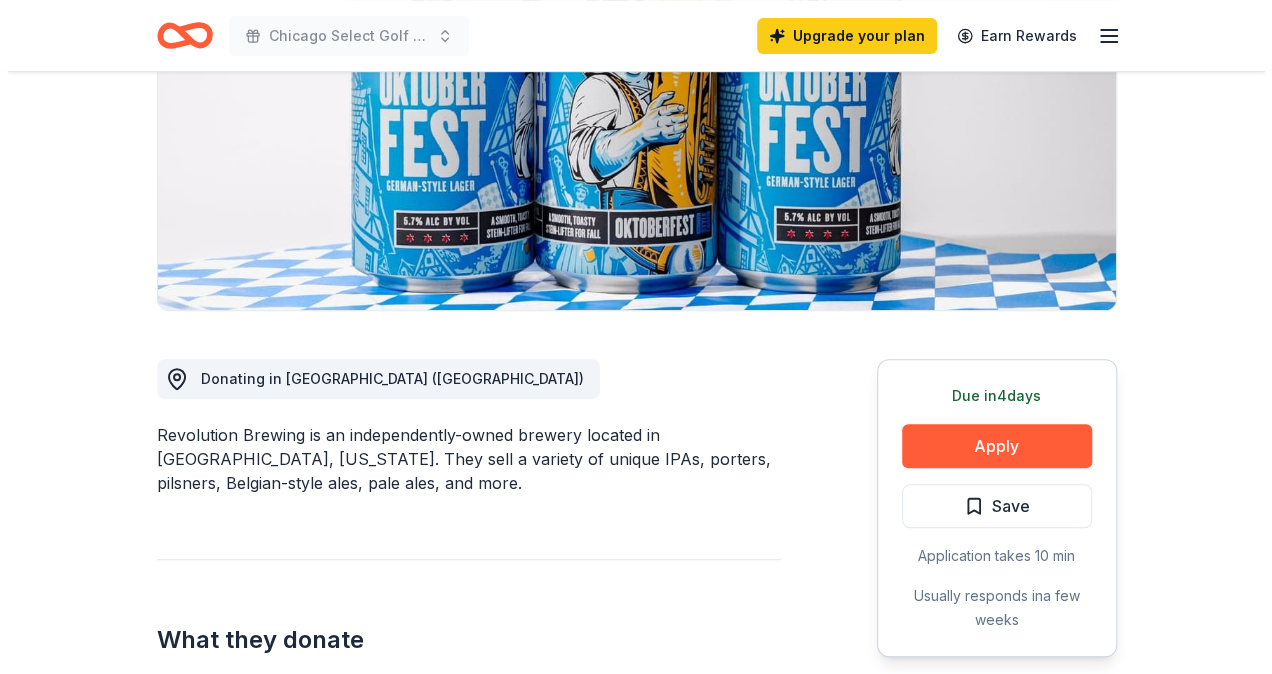 scroll, scrollTop: 300, scrollLeft: 0, axis: vertical 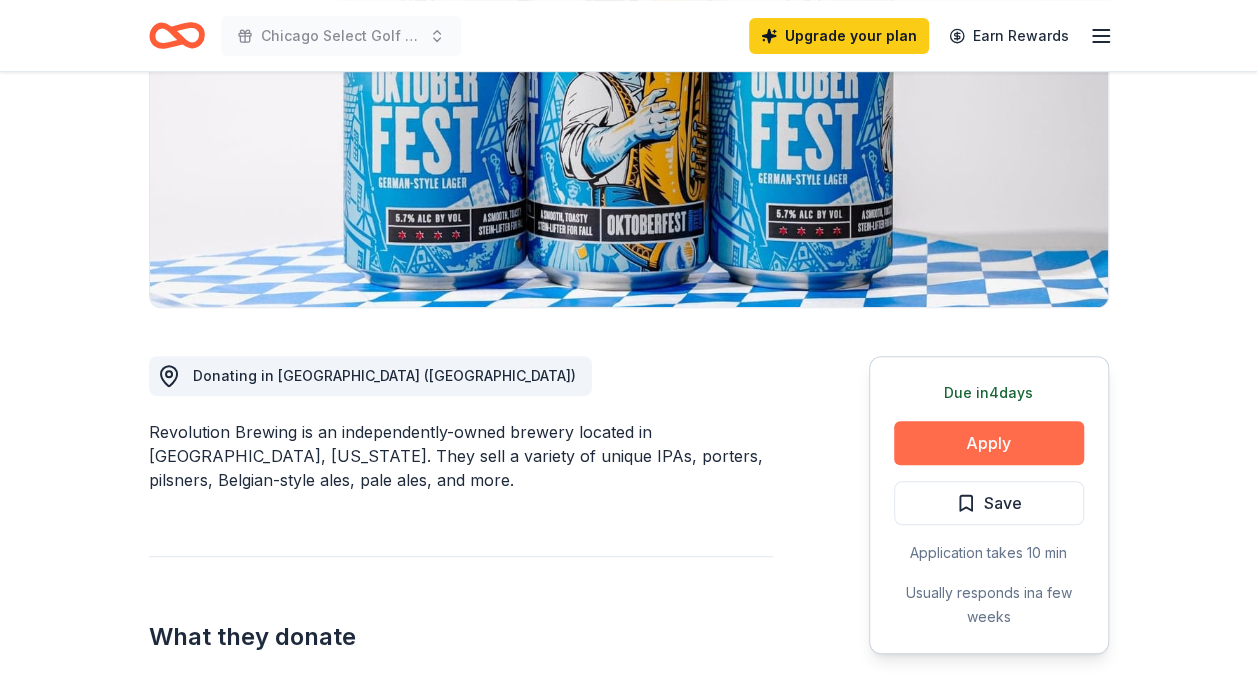 click on "Apply" at bounding box center [989, 443] 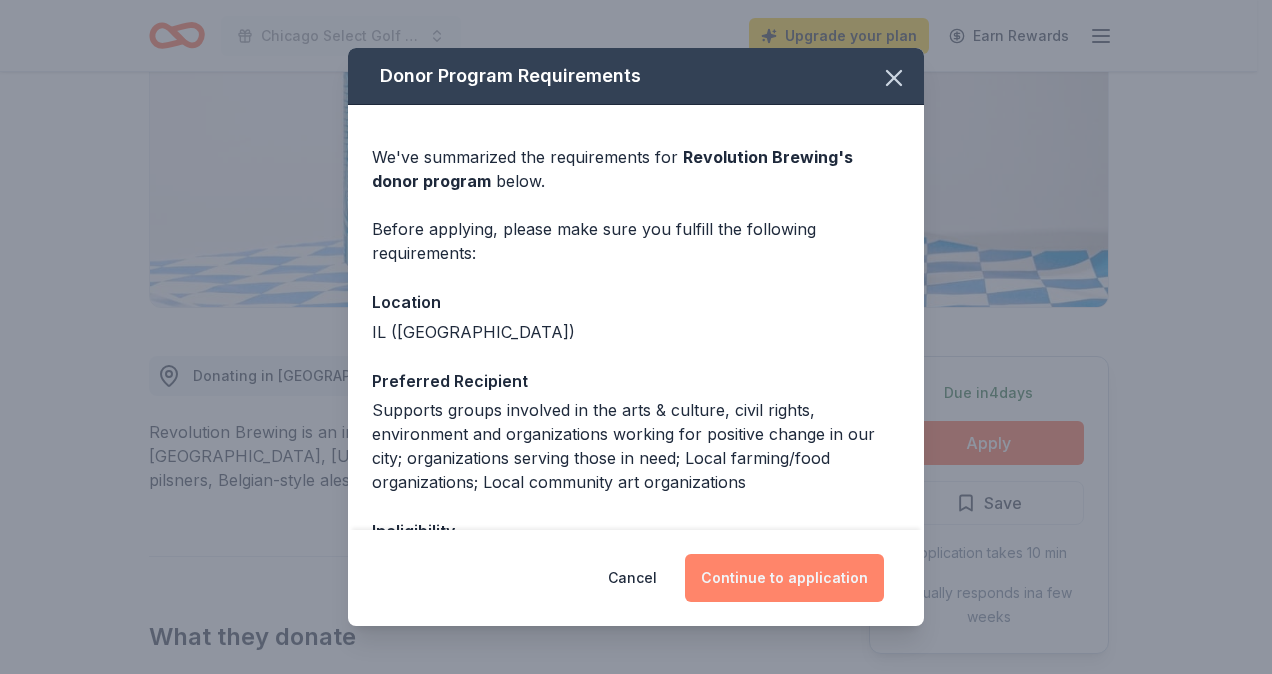 click on "Continue to application" at bounding box center [784, 578] 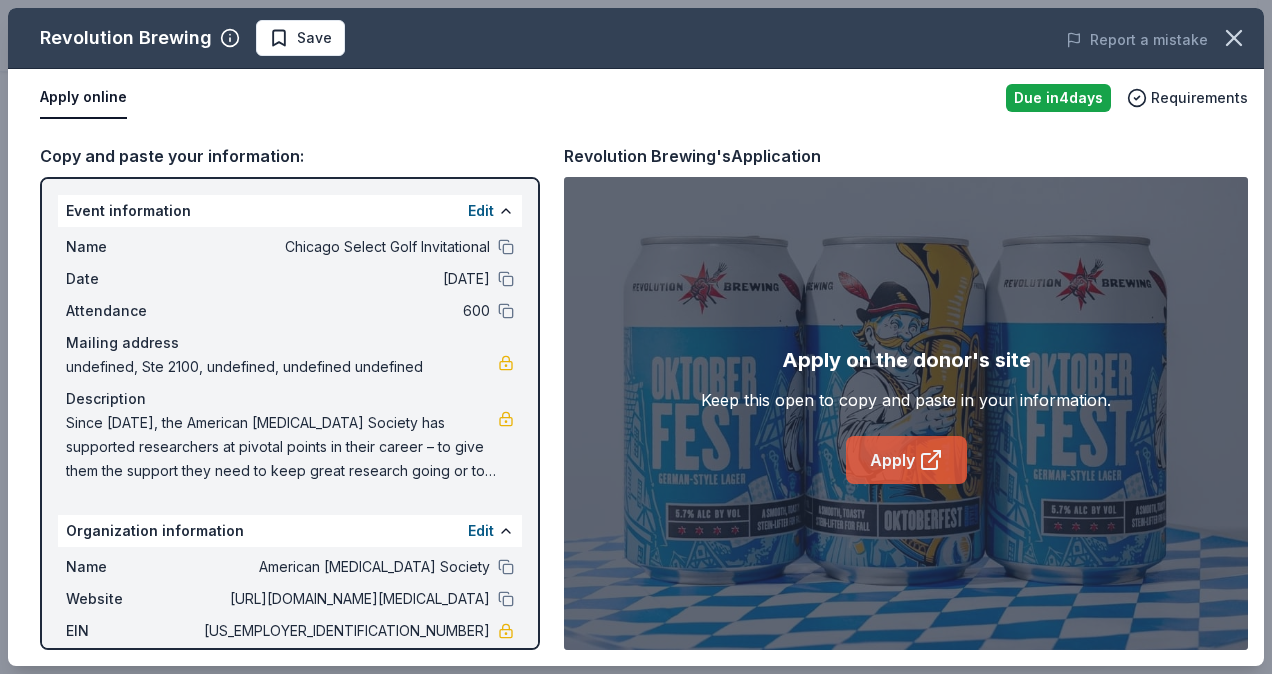 click on "Apply" at bounding box center [906, 460] 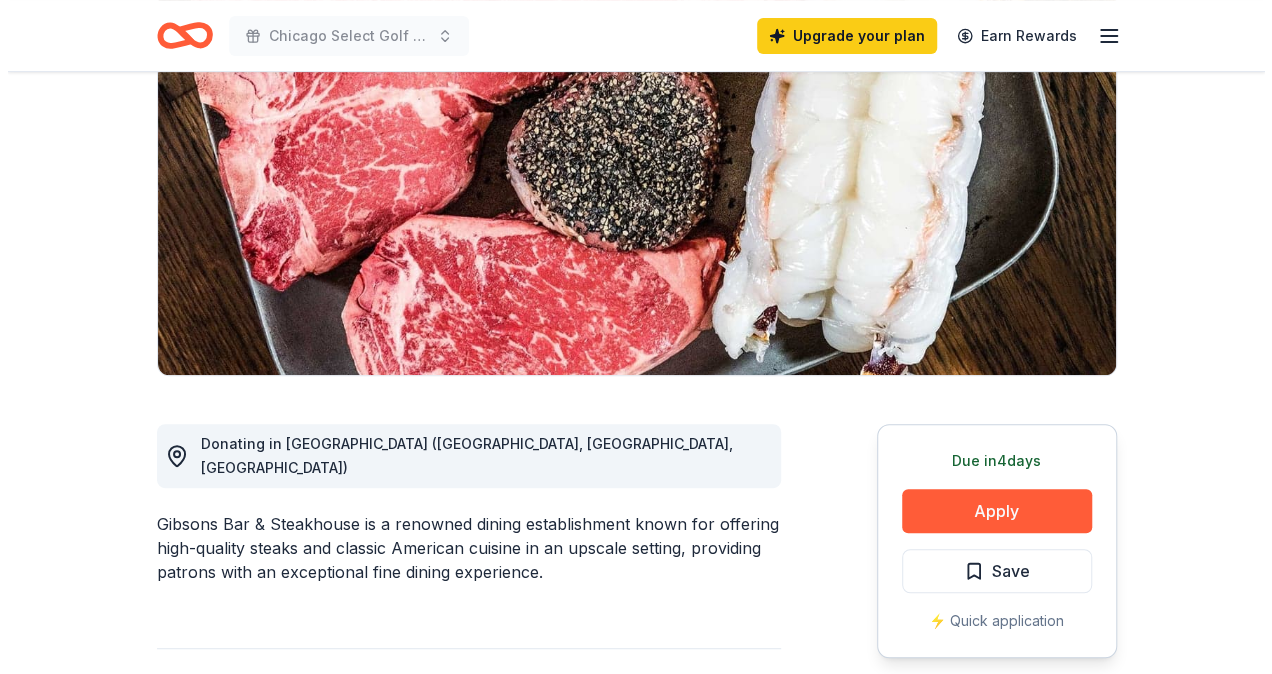 scroll, scrollTop: 300, scrollLeft: 0, axis: vertical 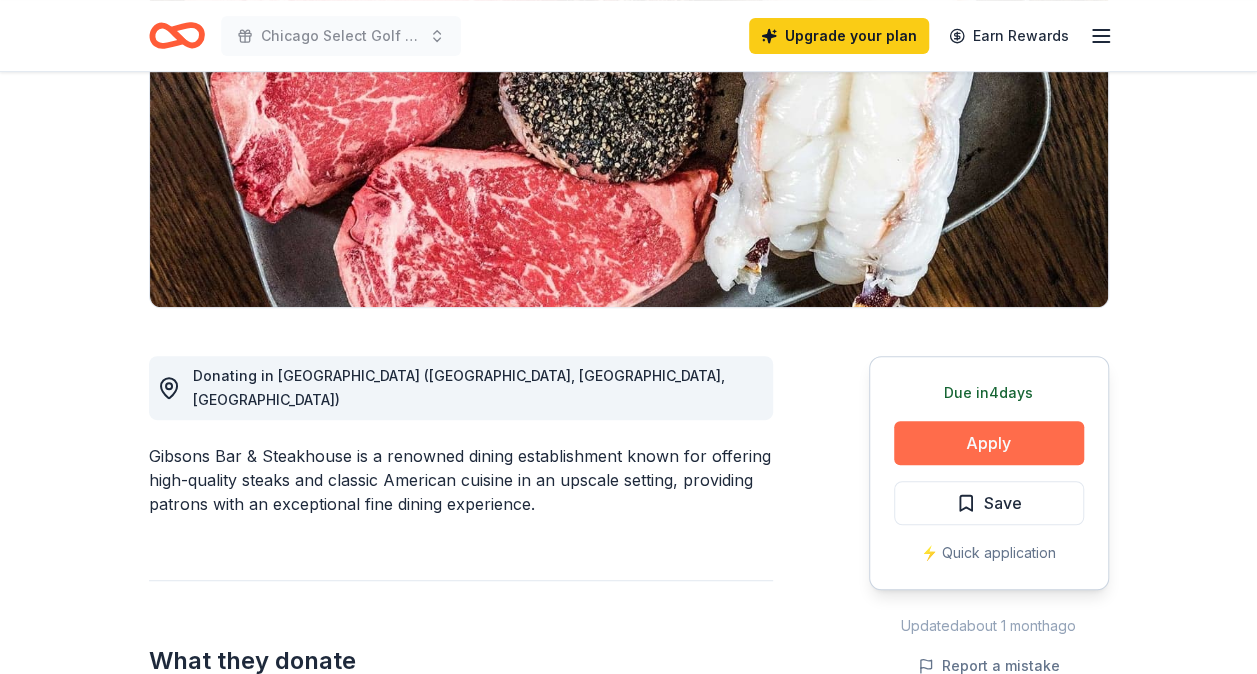 click on "Apply" at bounding box center [989, 443] 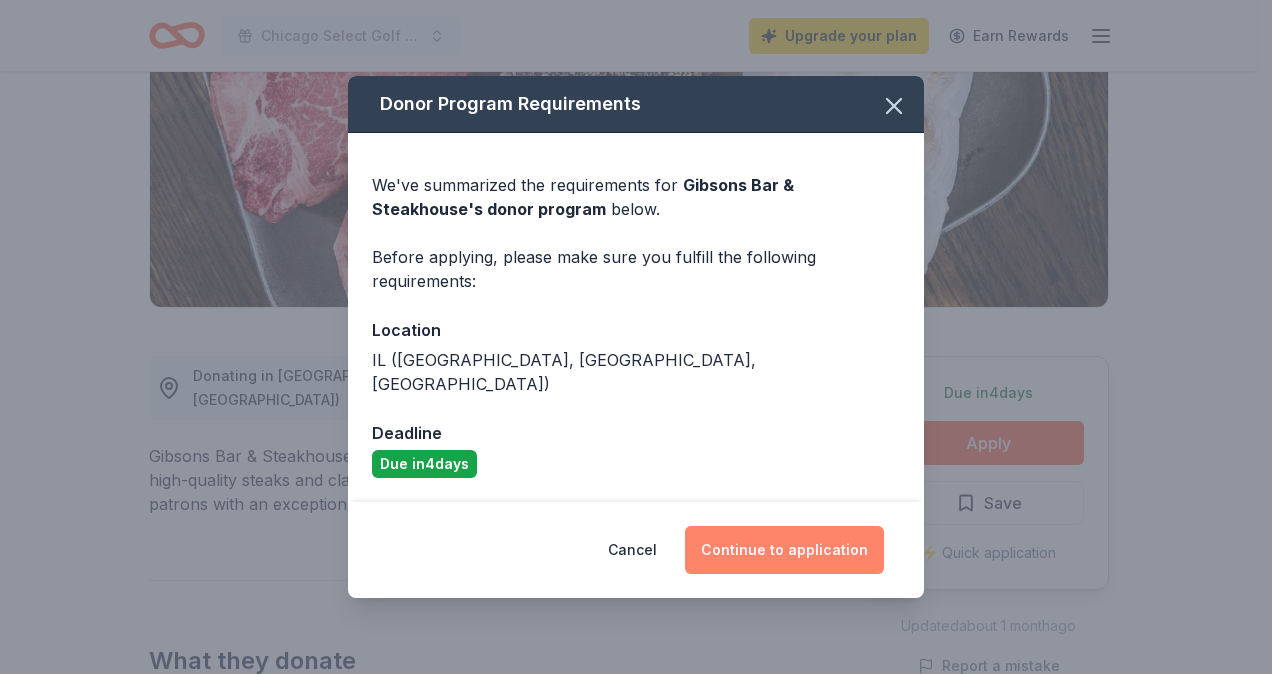 click on "Continue to application" at bounding box center (784, 550) 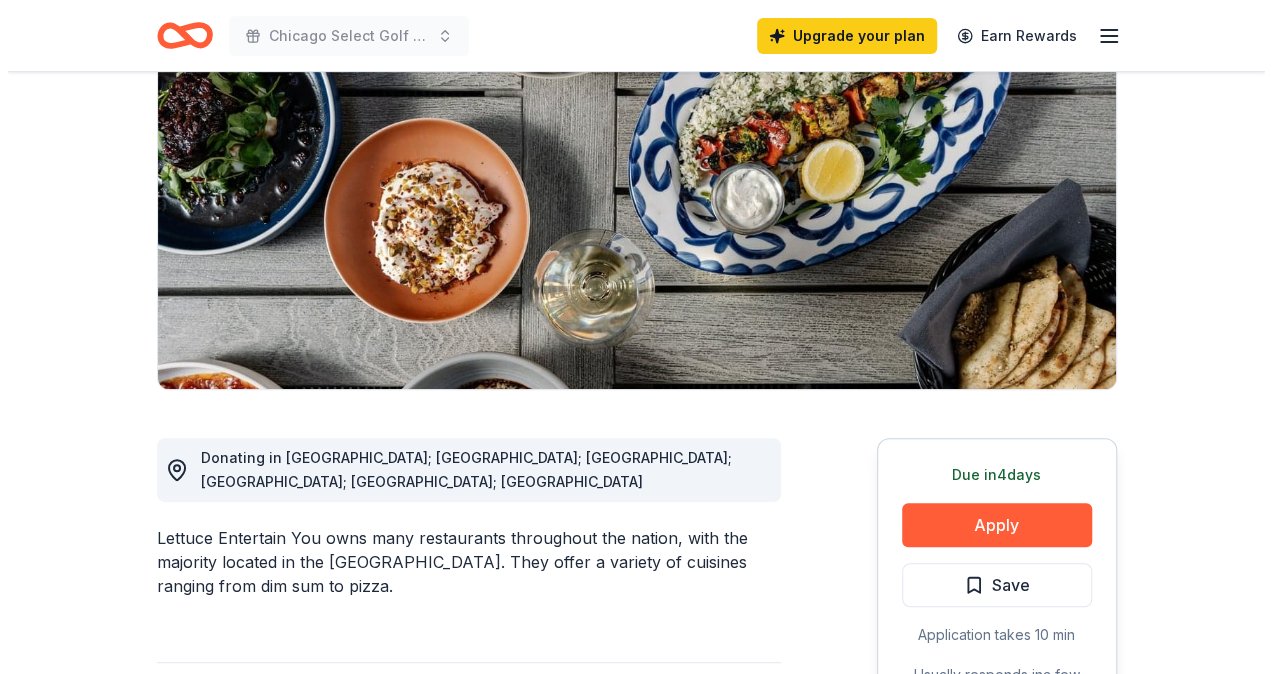 scroll, scrollTop: 400, scrollLeft: 0, axis: vertical 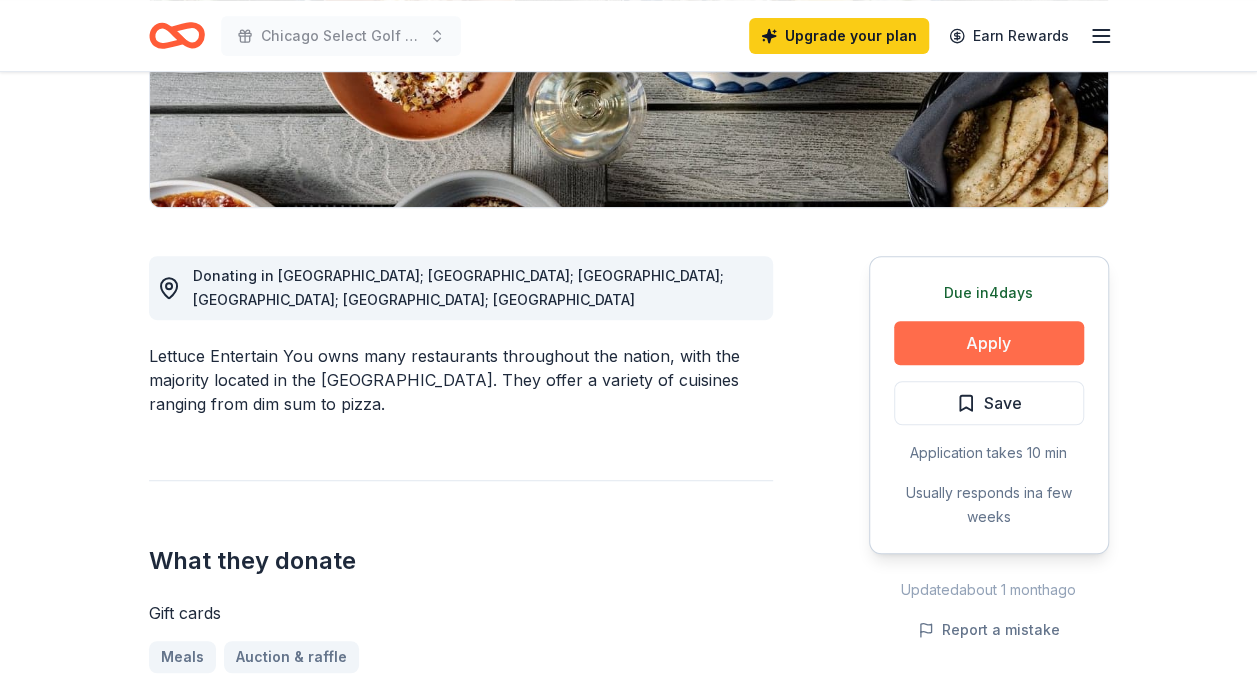 click on "Apply" at bounding box center (989, 343) 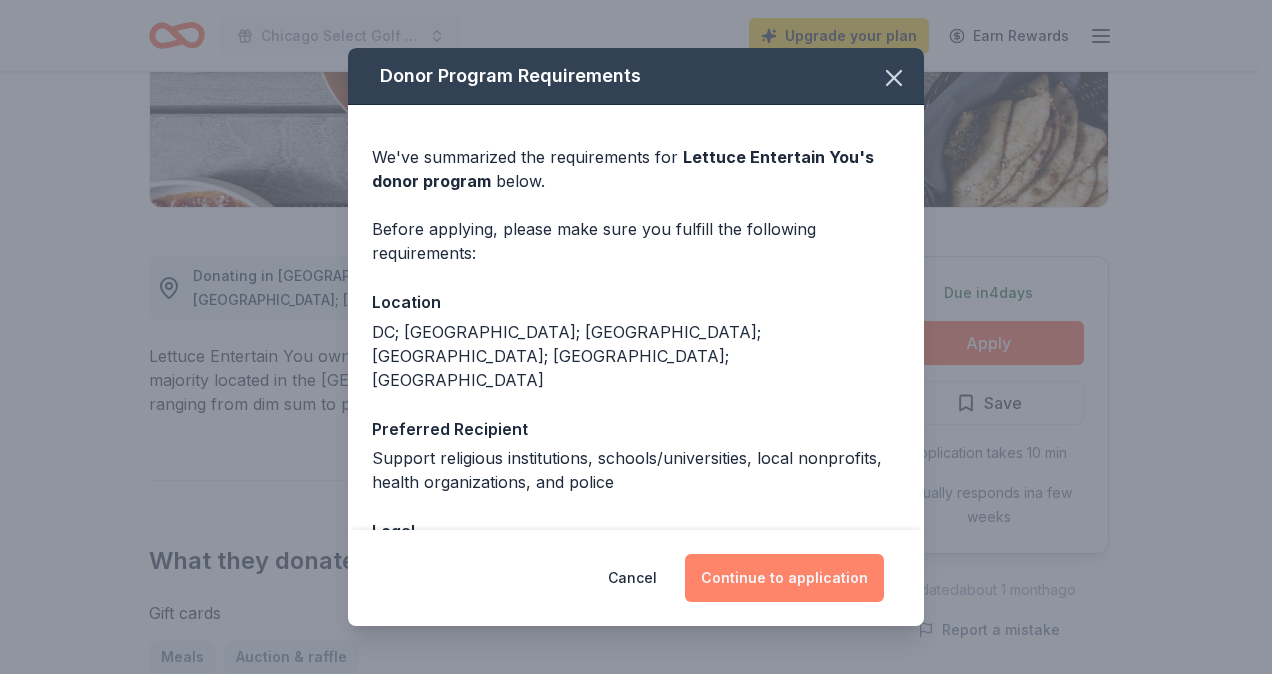 click on "Continue to application" at bounding box center [784, 578] 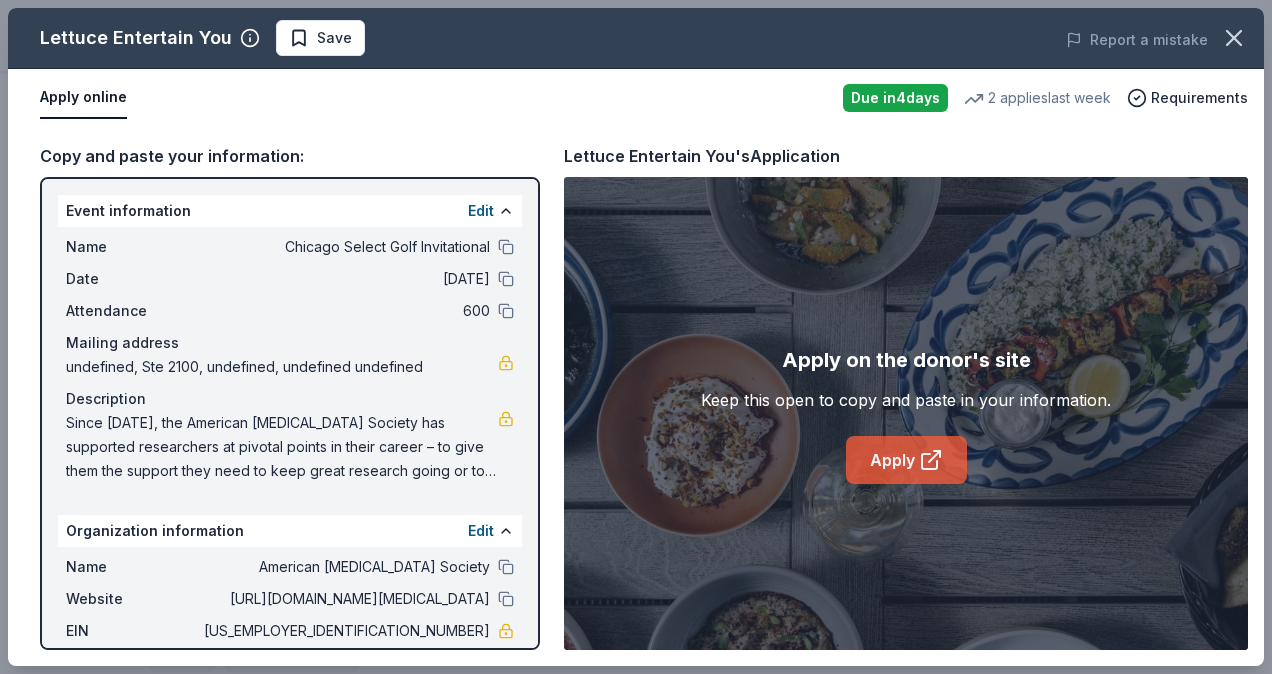 click on "Apply" at bounding box center (906, 460) 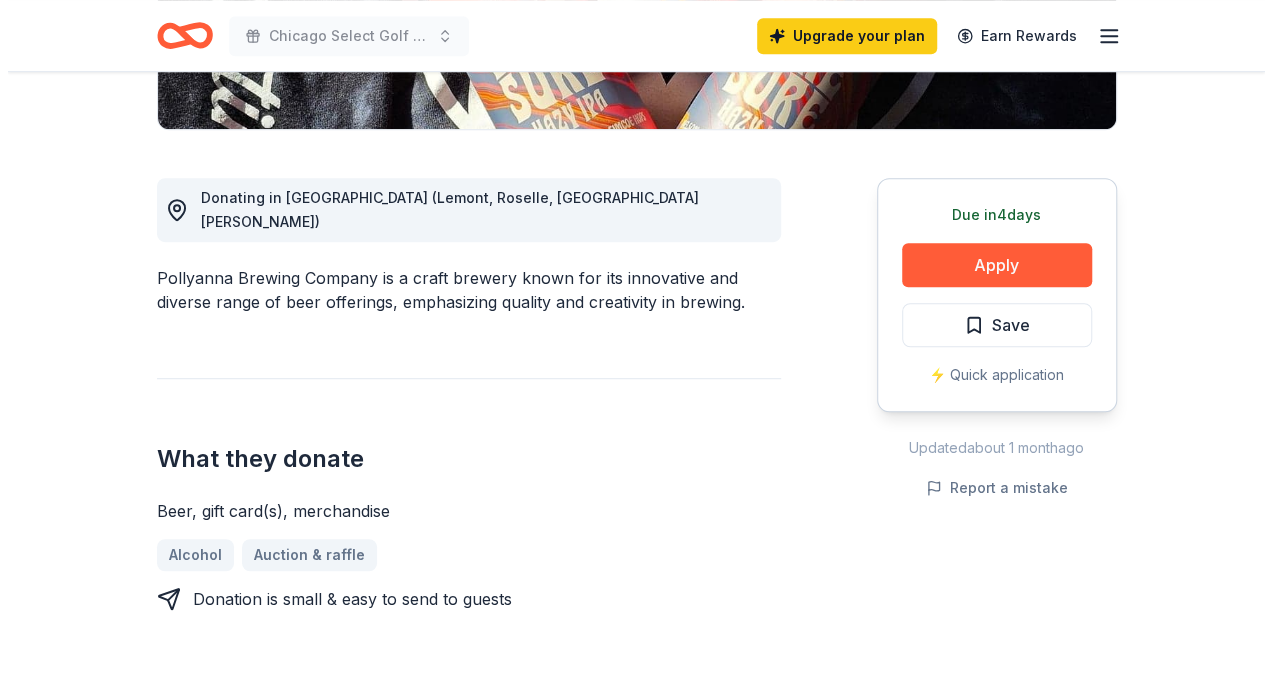 scroll, scrollTop: 500, scrollLeft: 0, axis: vertical 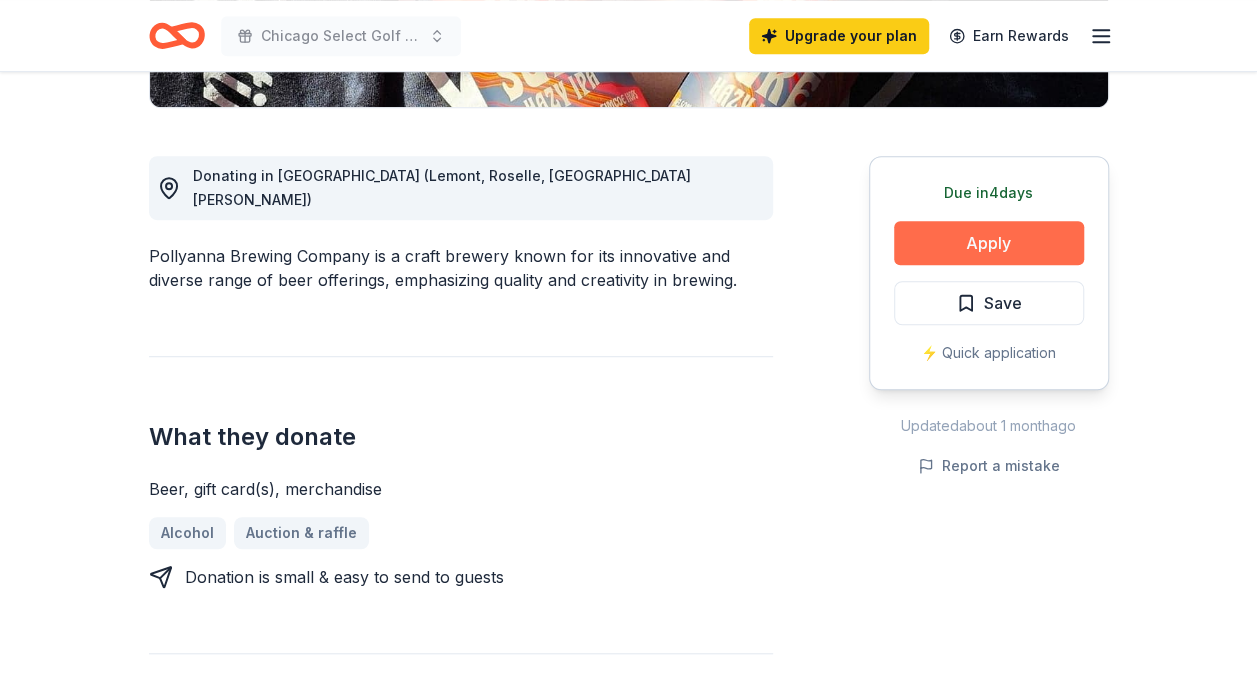 click on "Apply" at bounding box center [989, 243] 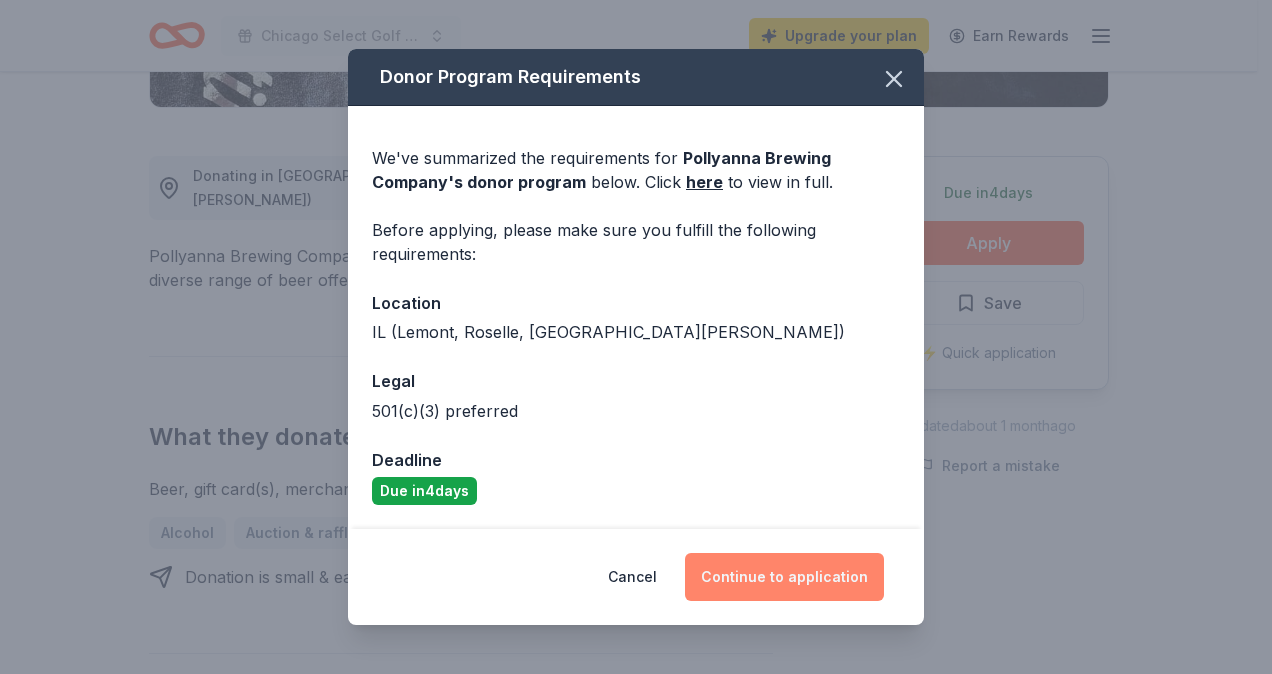click on "Continue to application" at bounding box center (784, 577) 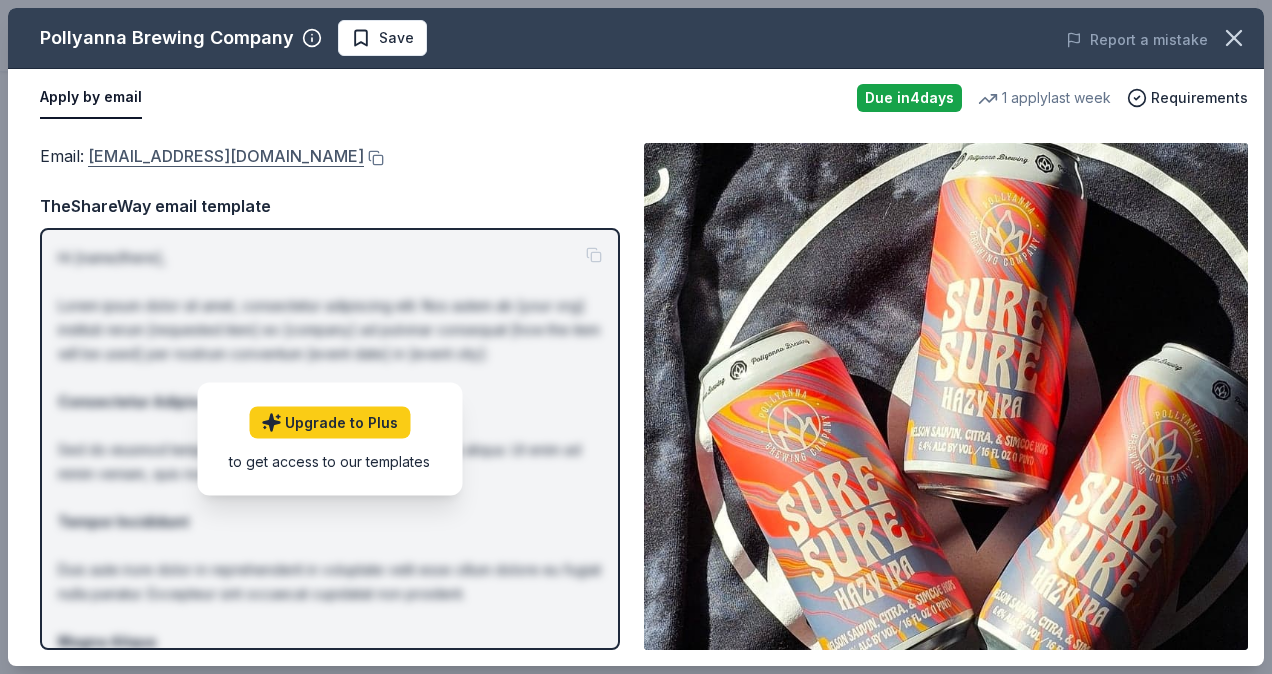 click on "[EMAIL_ADDRESS][DOMAIN_NAME]" at bounding box center [226, 156] 